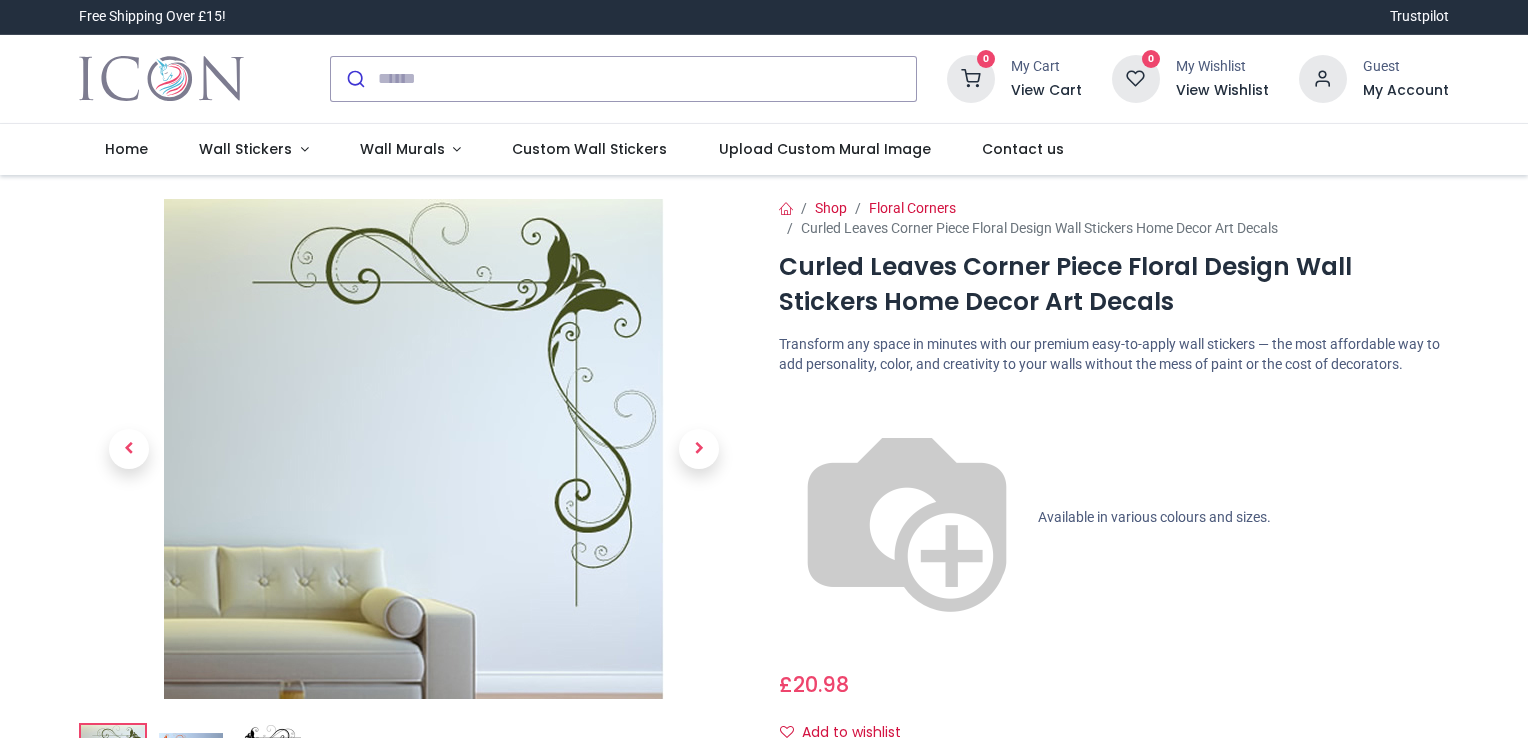 scroll, scrollTop: 0, scrollLeft: 0, axis: both 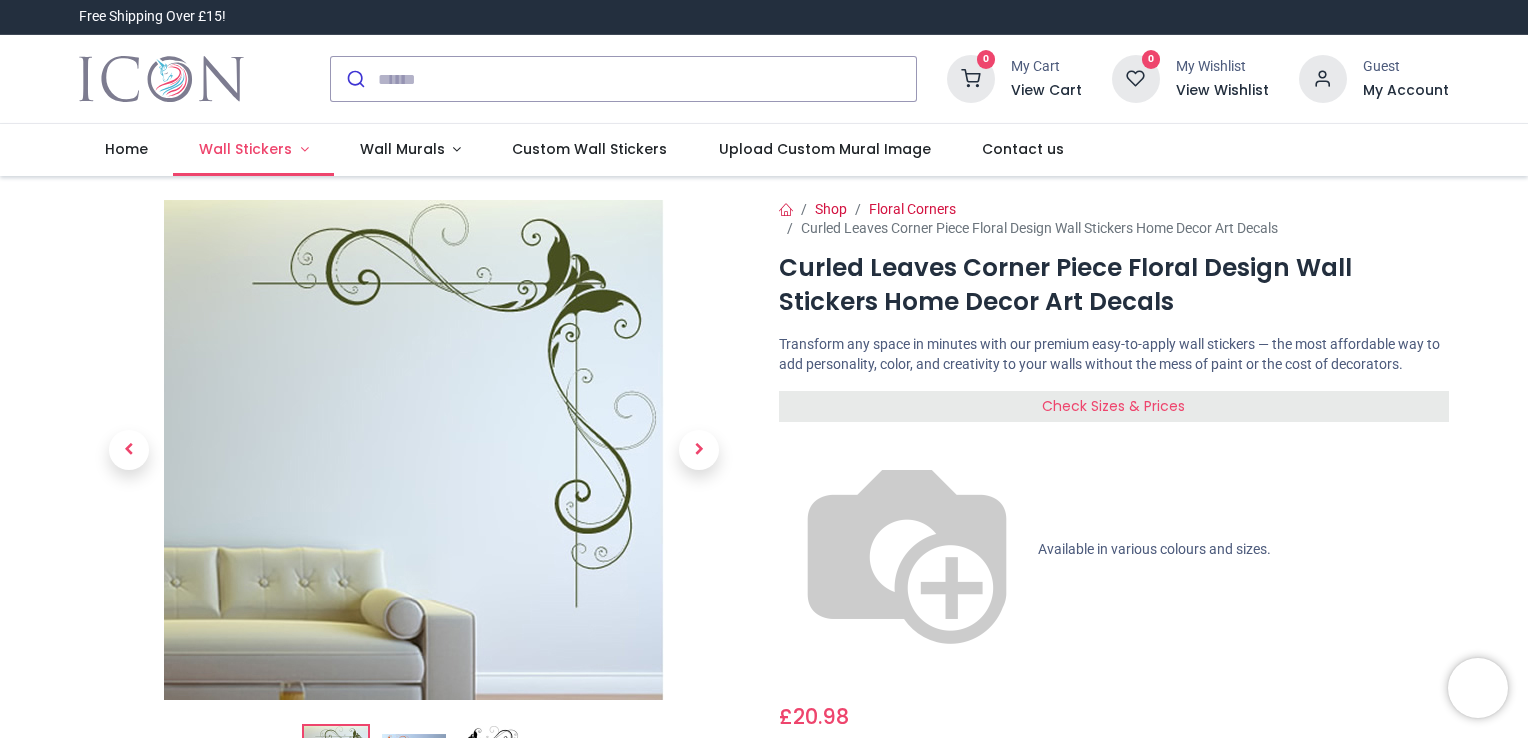 click on "Wall Stickers" at bounding box center (245, 149) 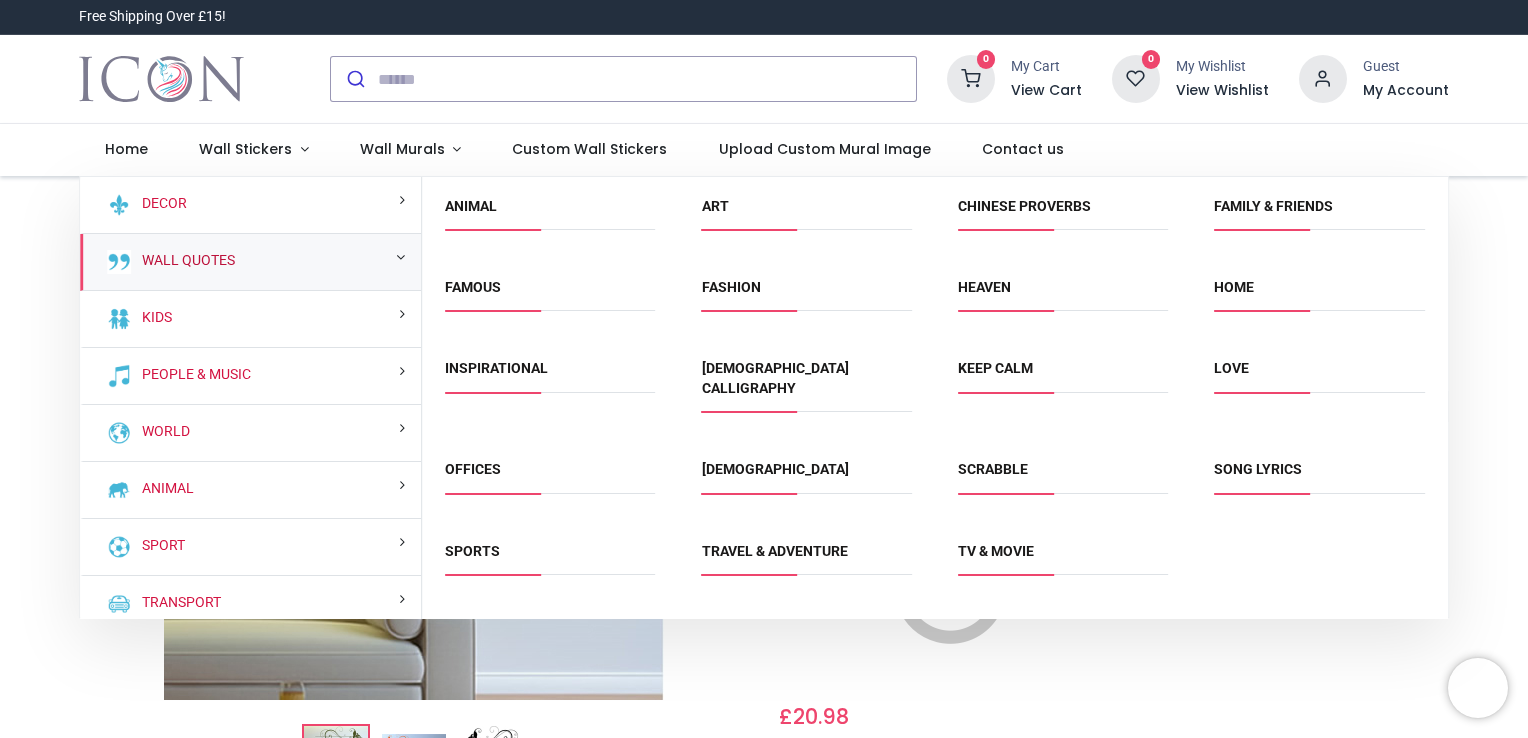 click on "Wall Quotes" at bounding box center (184, 261) 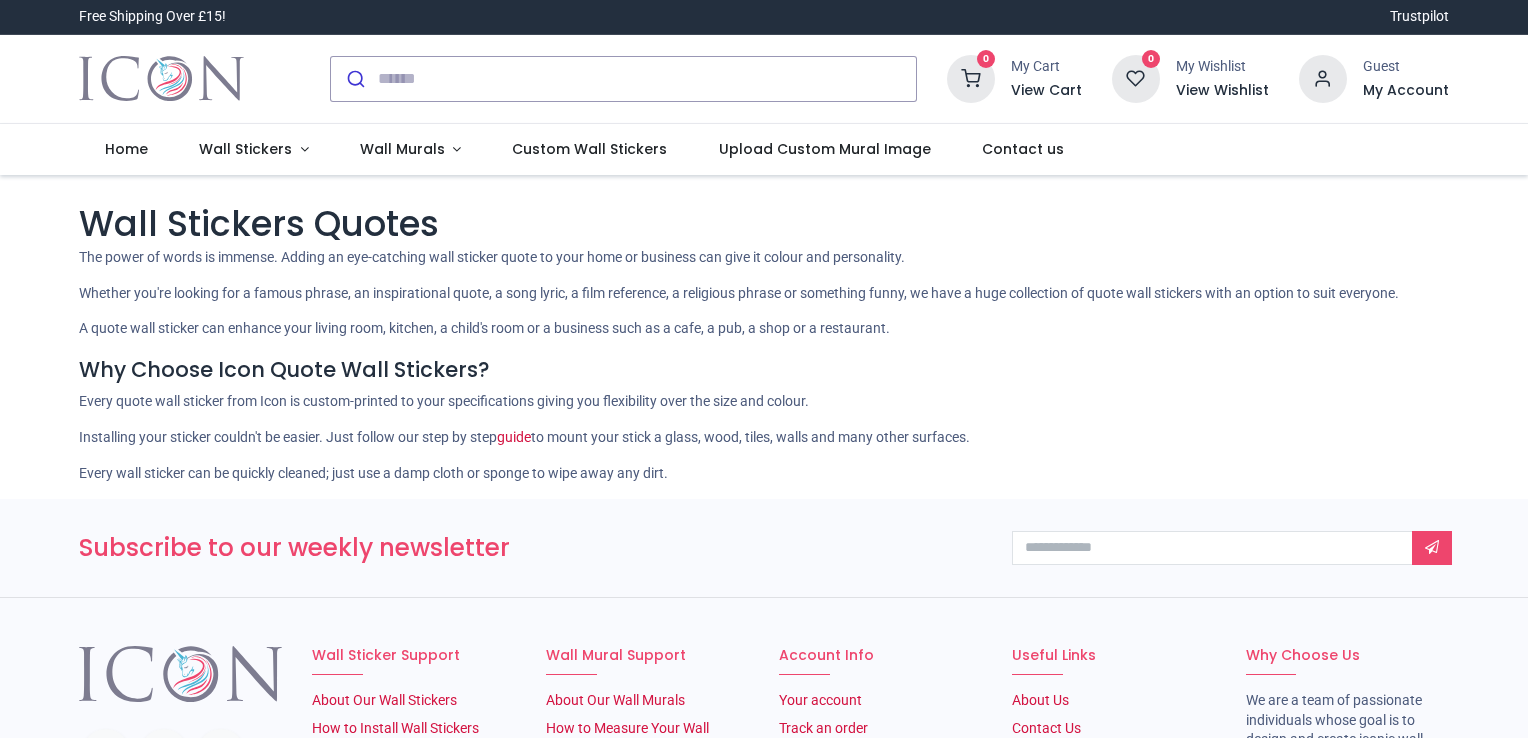 scroll, scrollTop: 0, scrollLeft: 0, axis: both 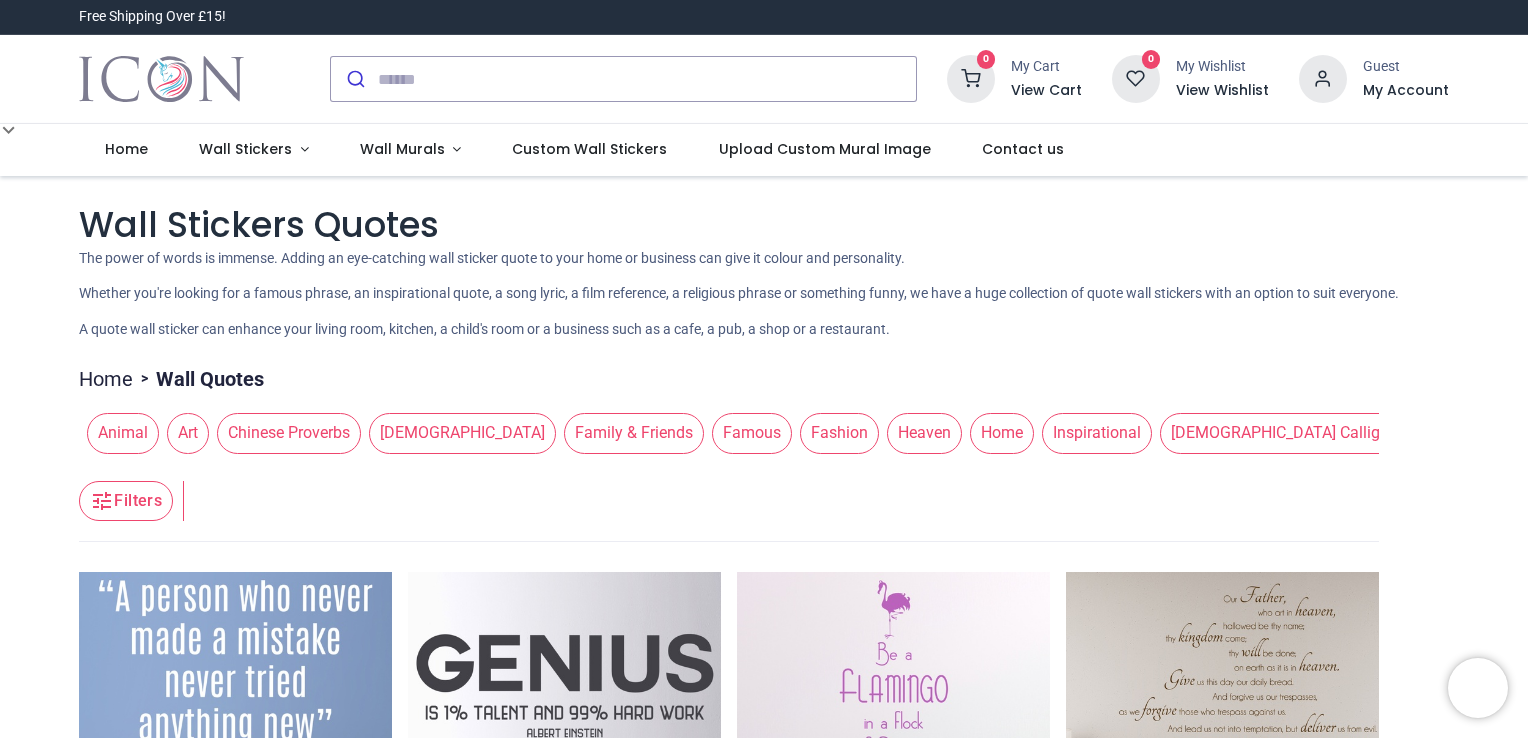 click on "Home" at bounding box center [1002, 433] 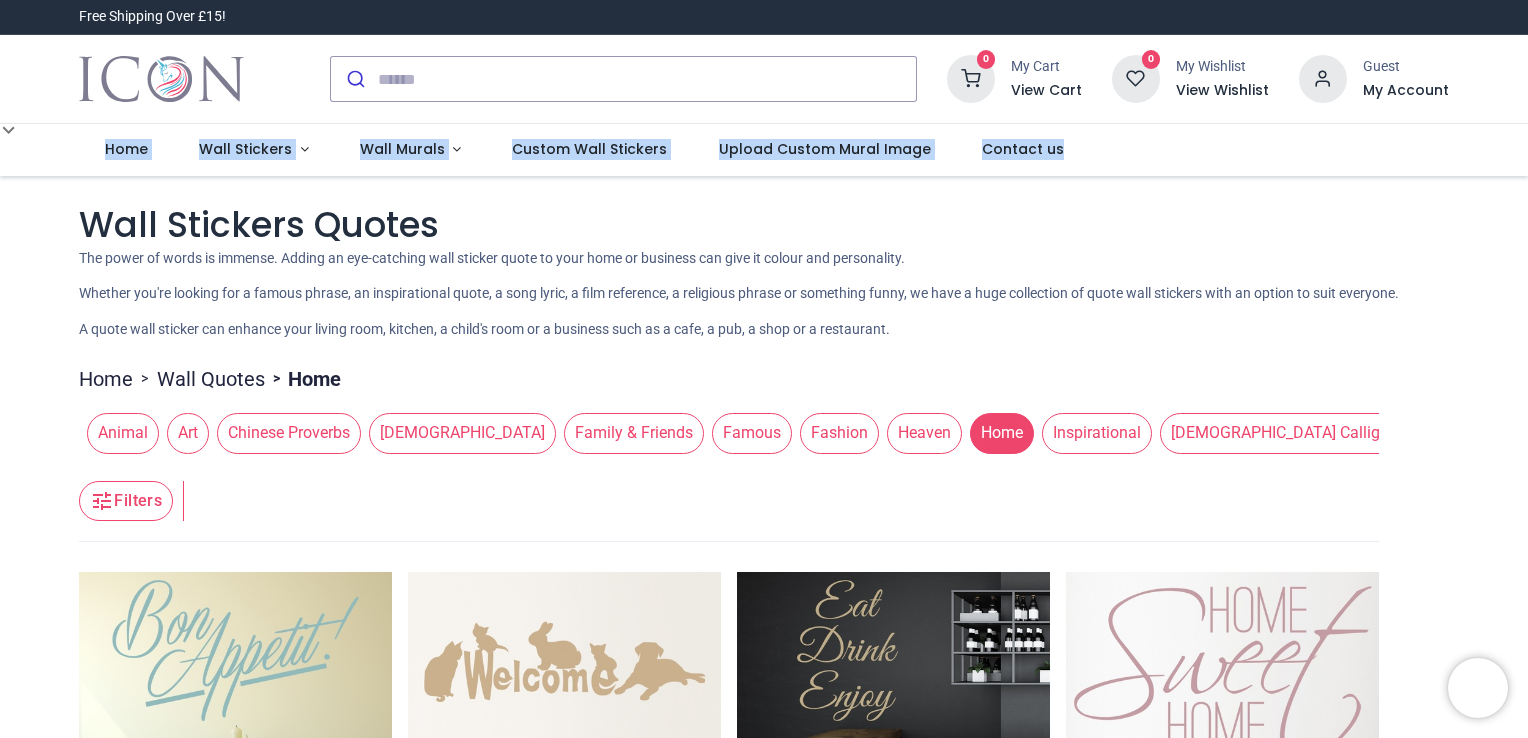 drag, startPoint x: 1524, startPoint y: 79, endPoint x: 1531, endPoint y: 168, distance: 89.27486 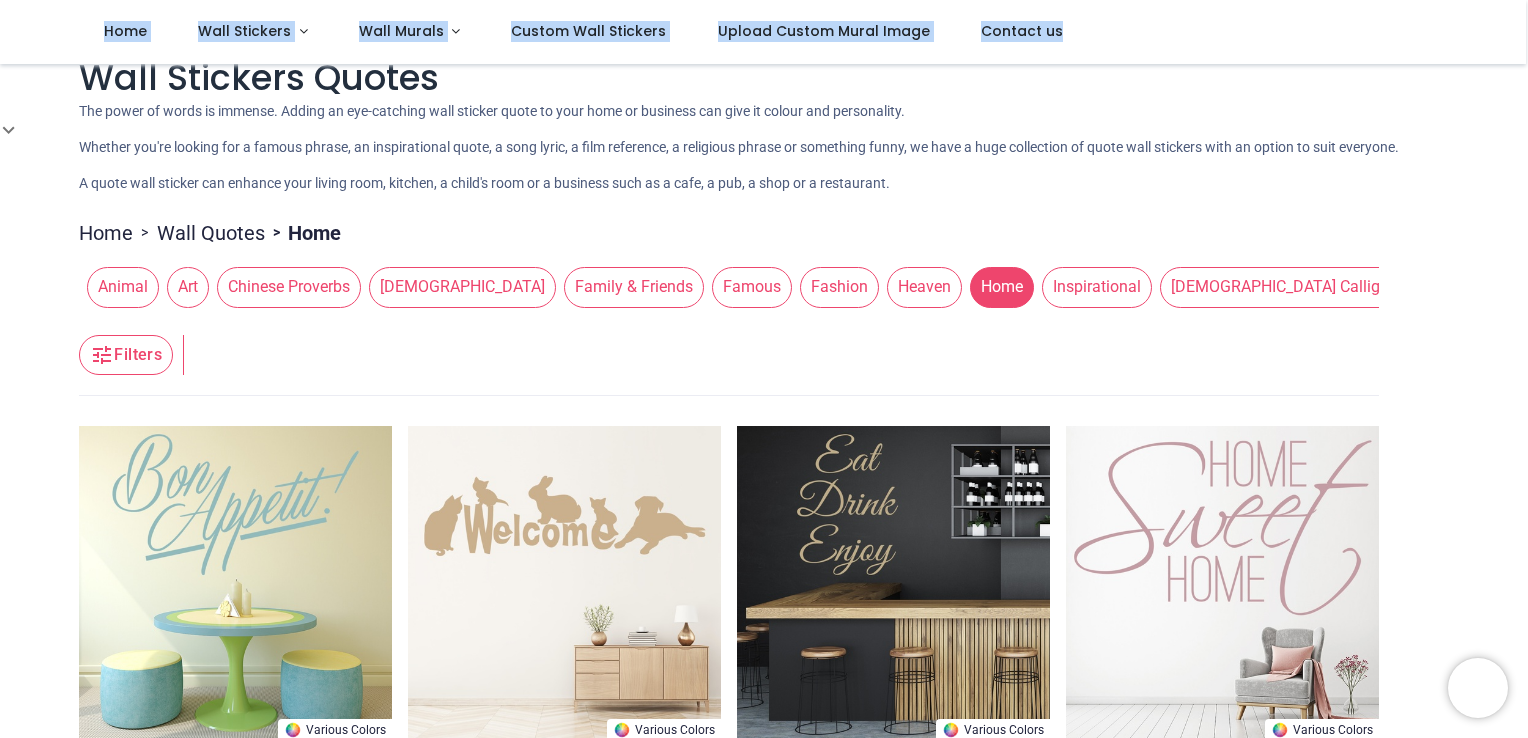 scroll, scrollTop: 40, scrollLeft: 0, axis: vertical 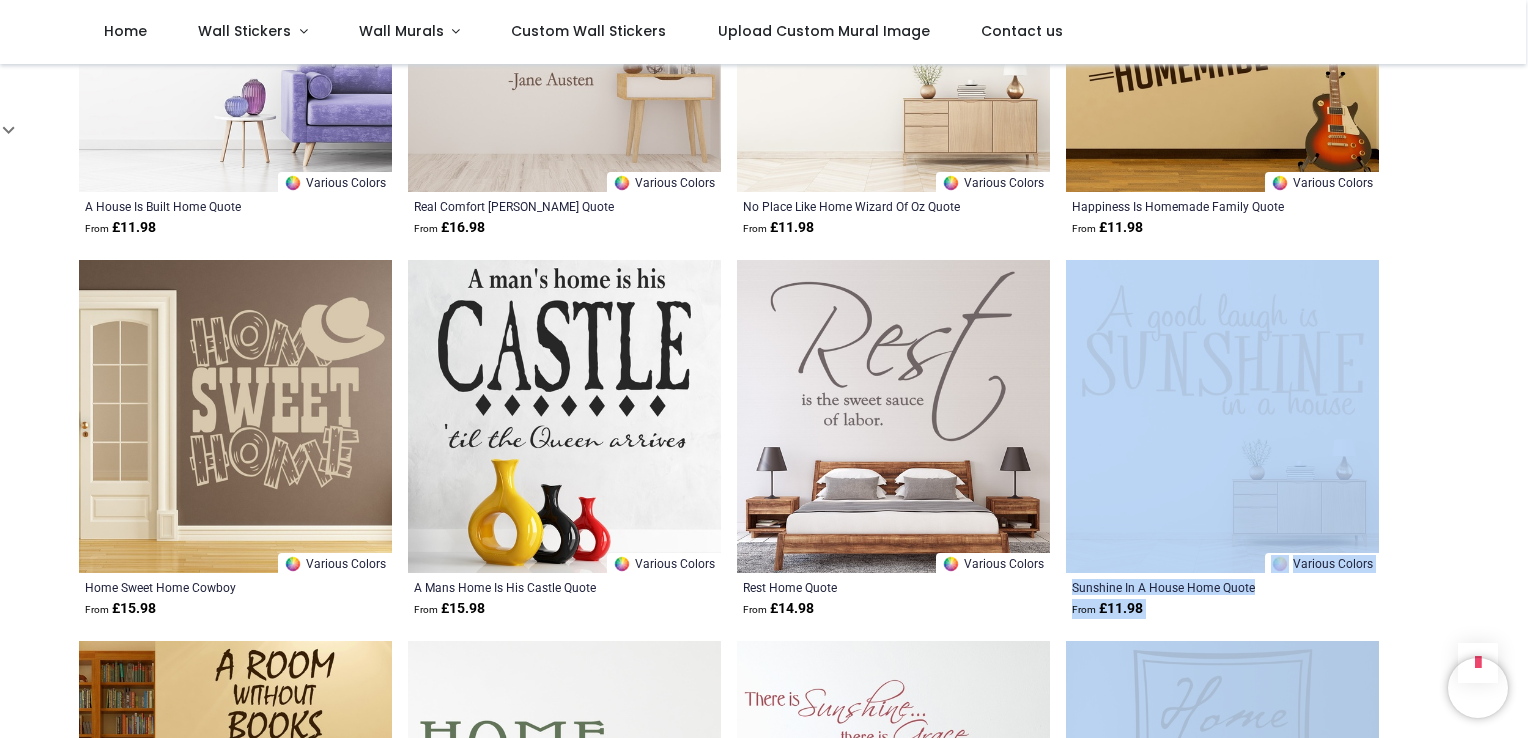 drag, startPoint x: 1520, startPoint y: 564, endPoint x: 1521, endPoint y: 623, distance: 59.008472 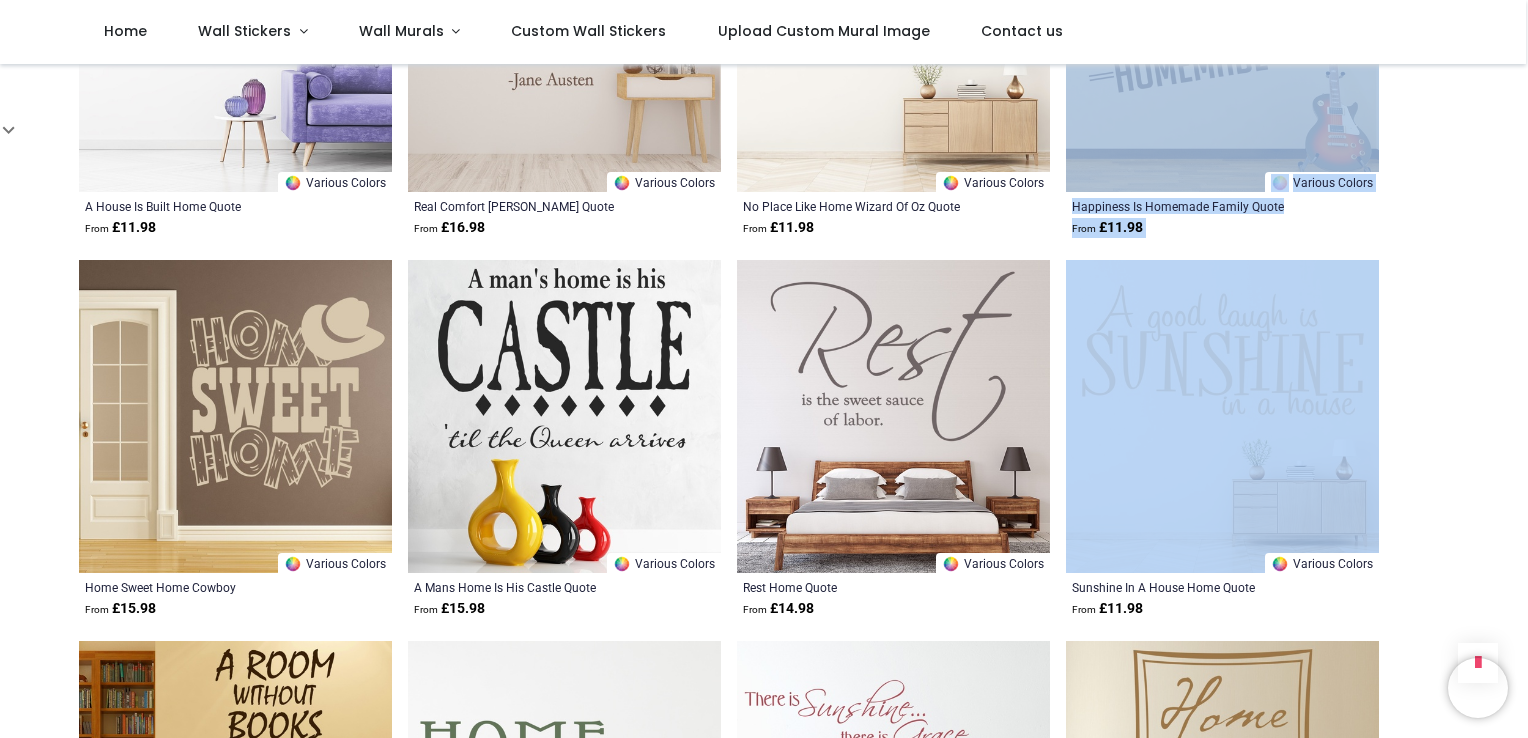 drag, startPoint x: 1514, startPoint y: 124, endPoint x: 1525, endPoint y: 348, distance: 224.26993 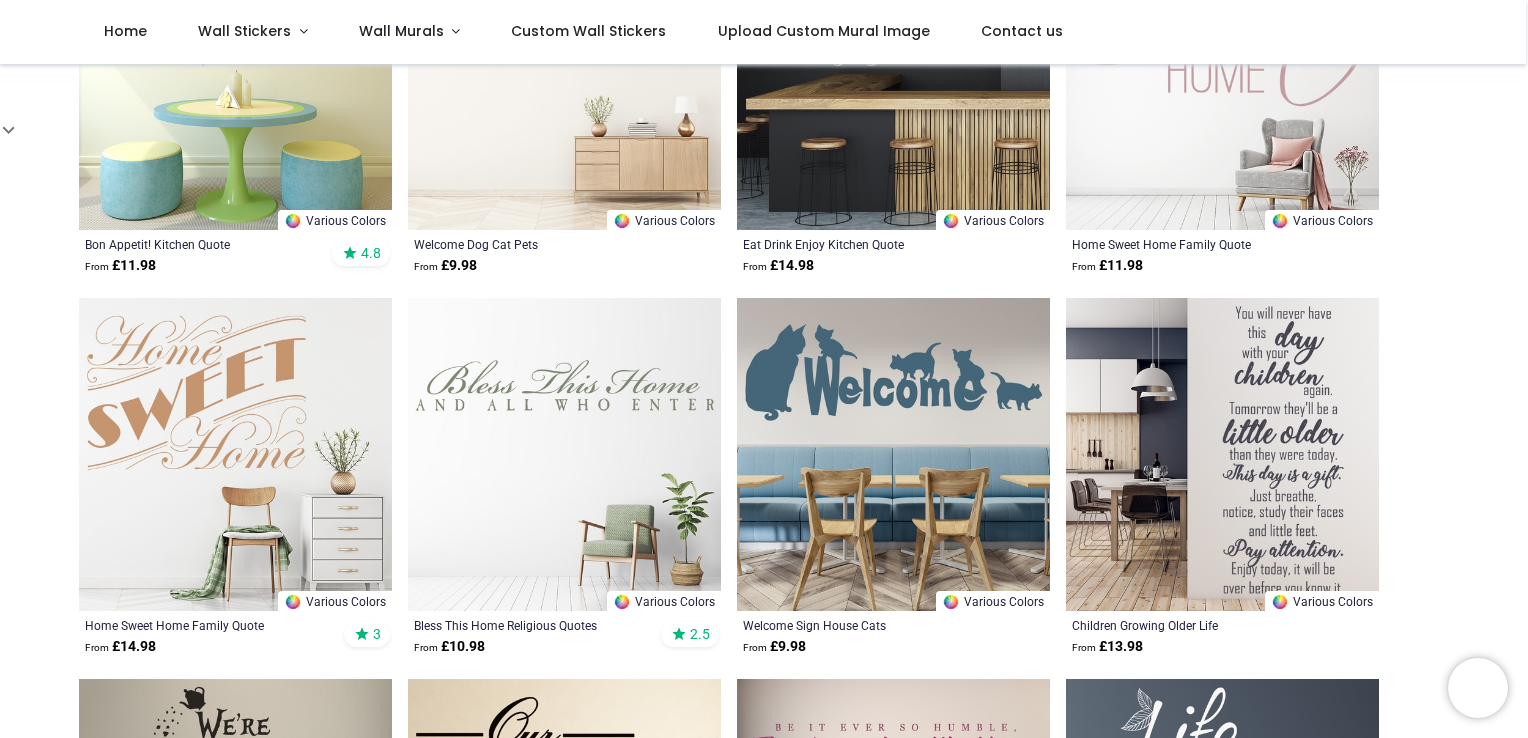 scroll, scrollTop: 362, scrollLeft: 0, axis: vertical 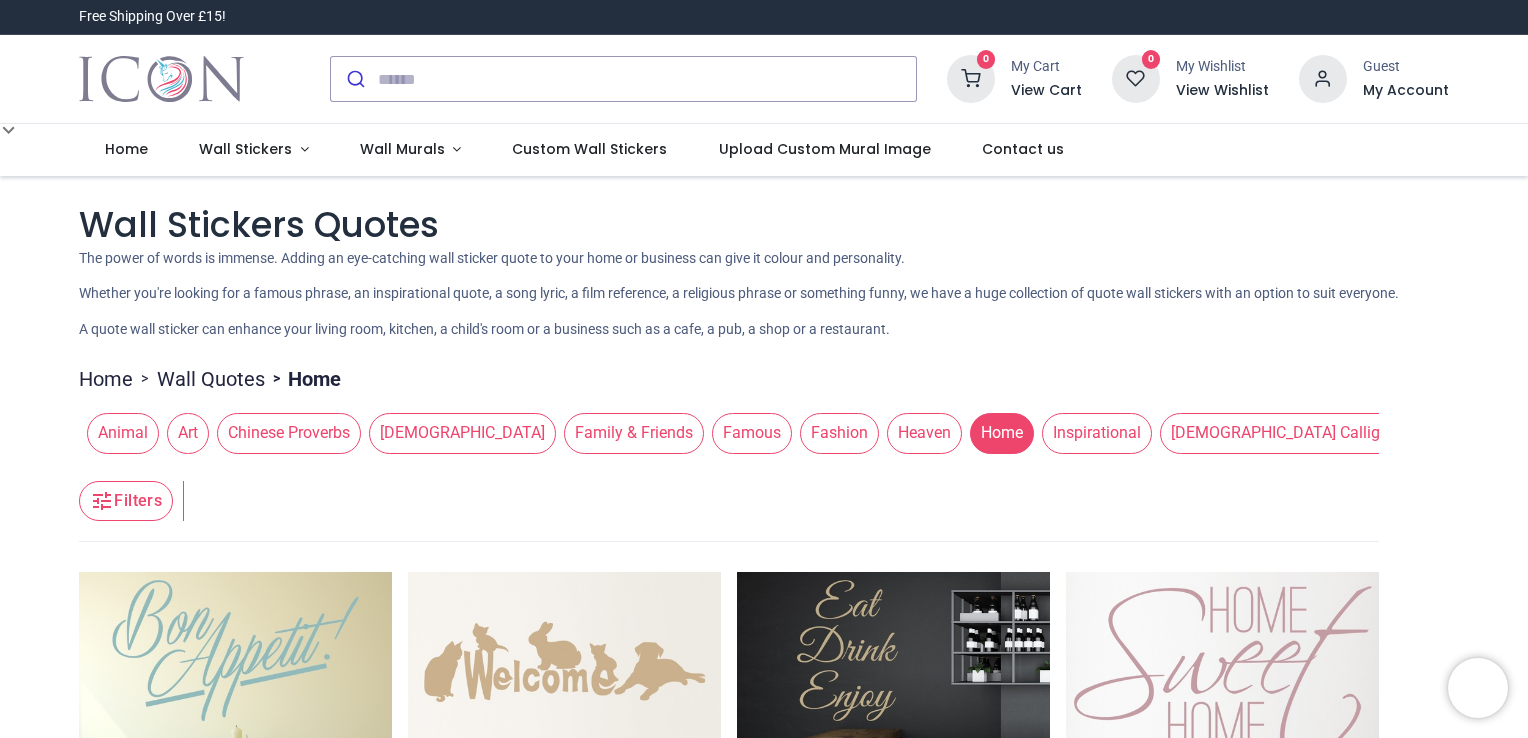 click on "Family & Friends" at bounding box center (634, 433) 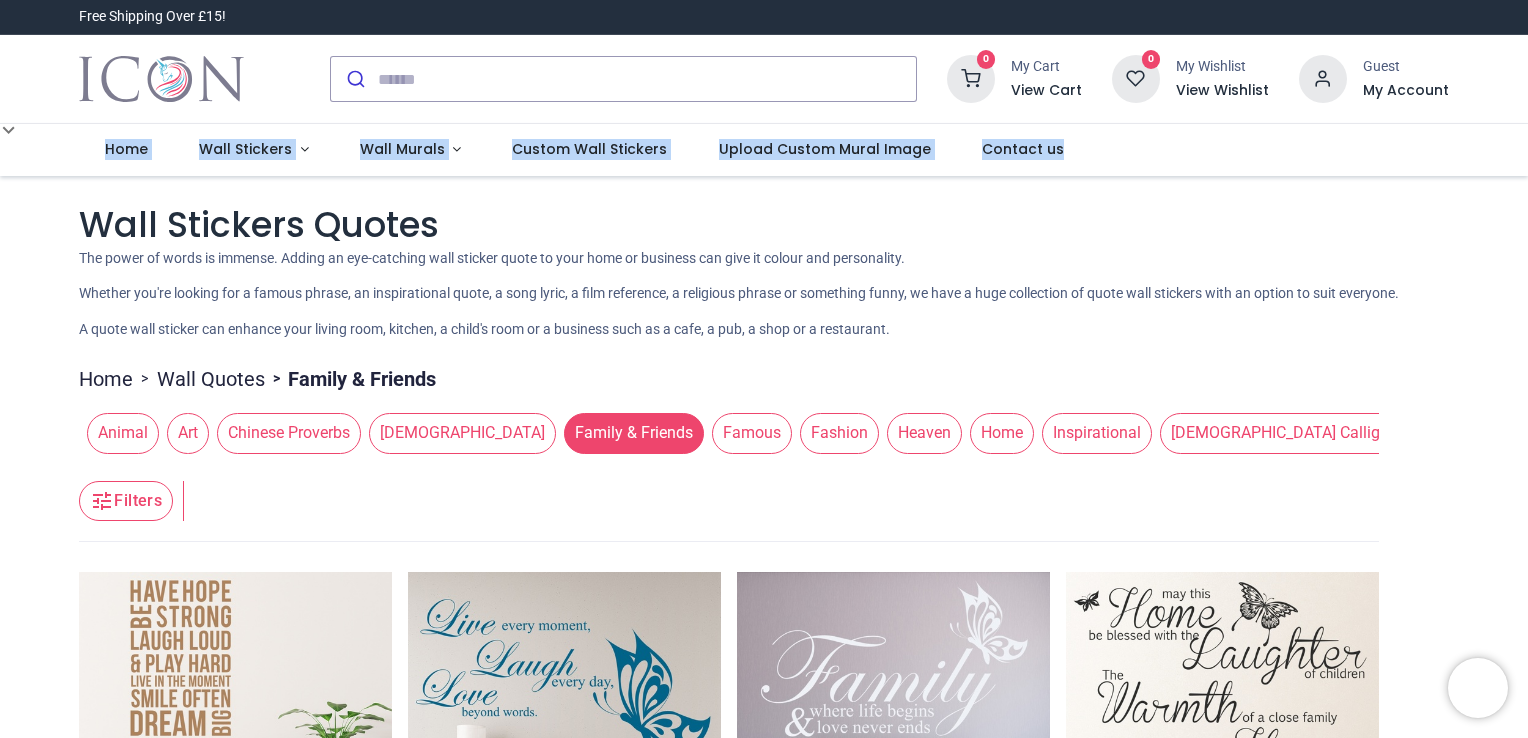 drag, startPoint x: 1523, startPoint y: 116, endPoint x: 1527, endPoint y: 127, distance: 11.7046995 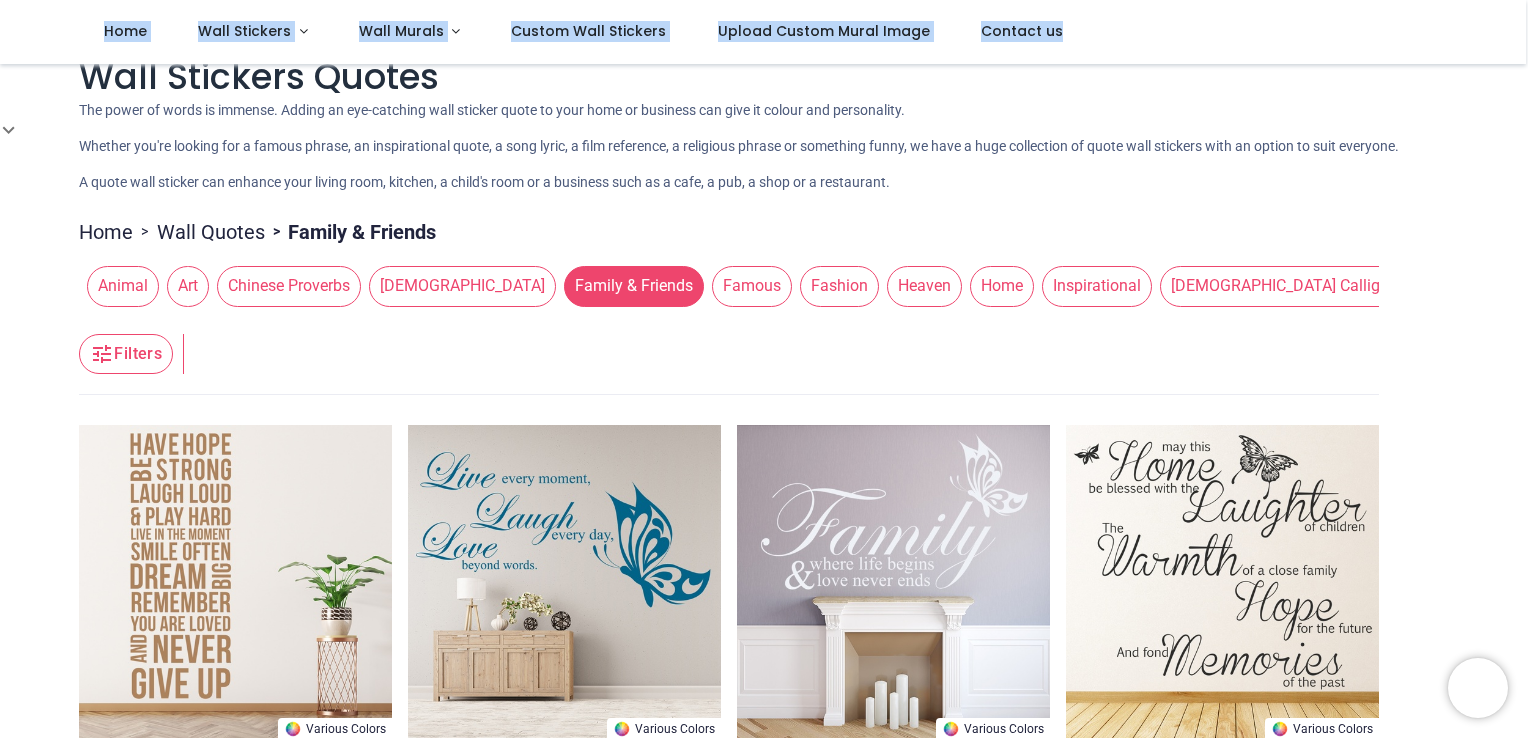 scroll, scrollTop: 40, scrollLeft: 0, axis: vertical 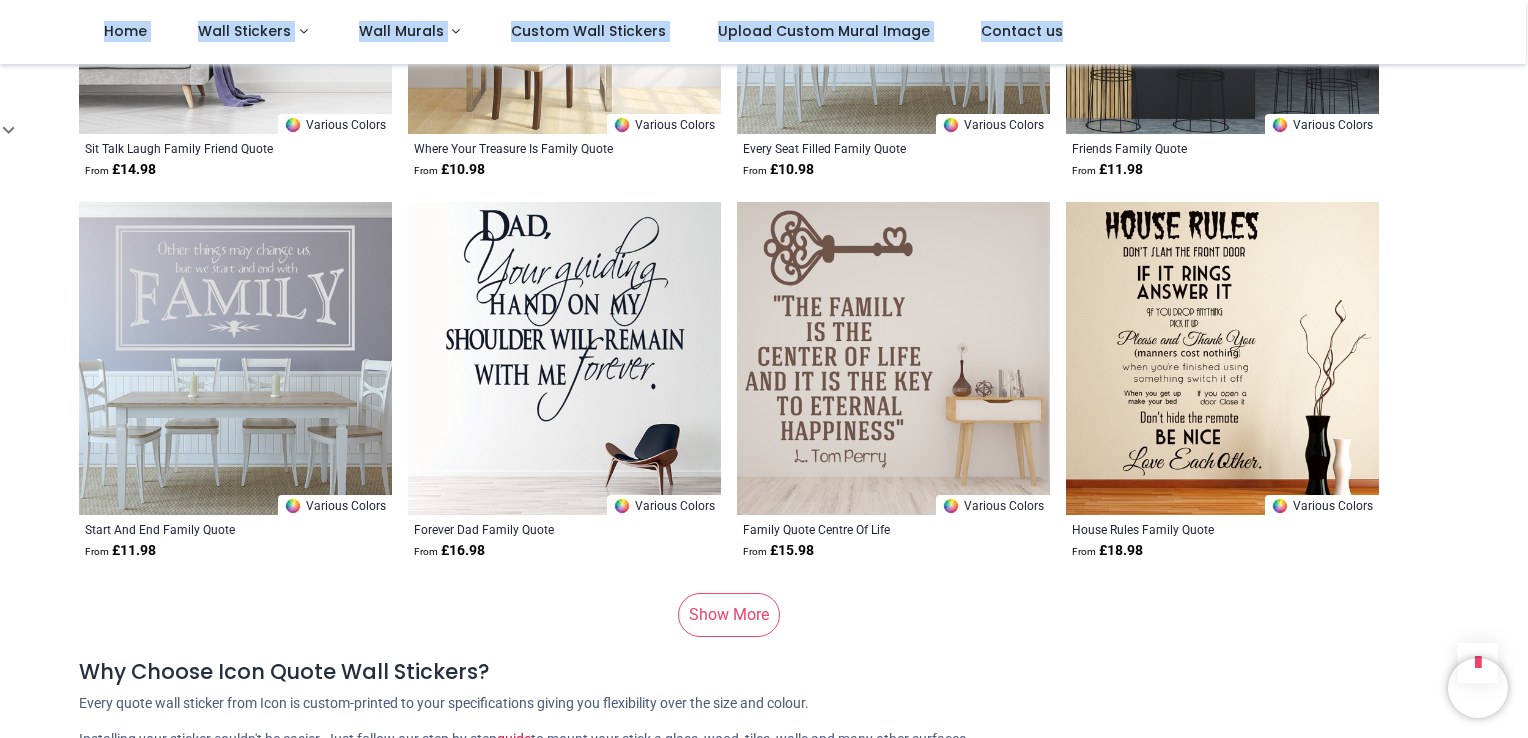 click on "Show More" at bounding box center [729, 615] 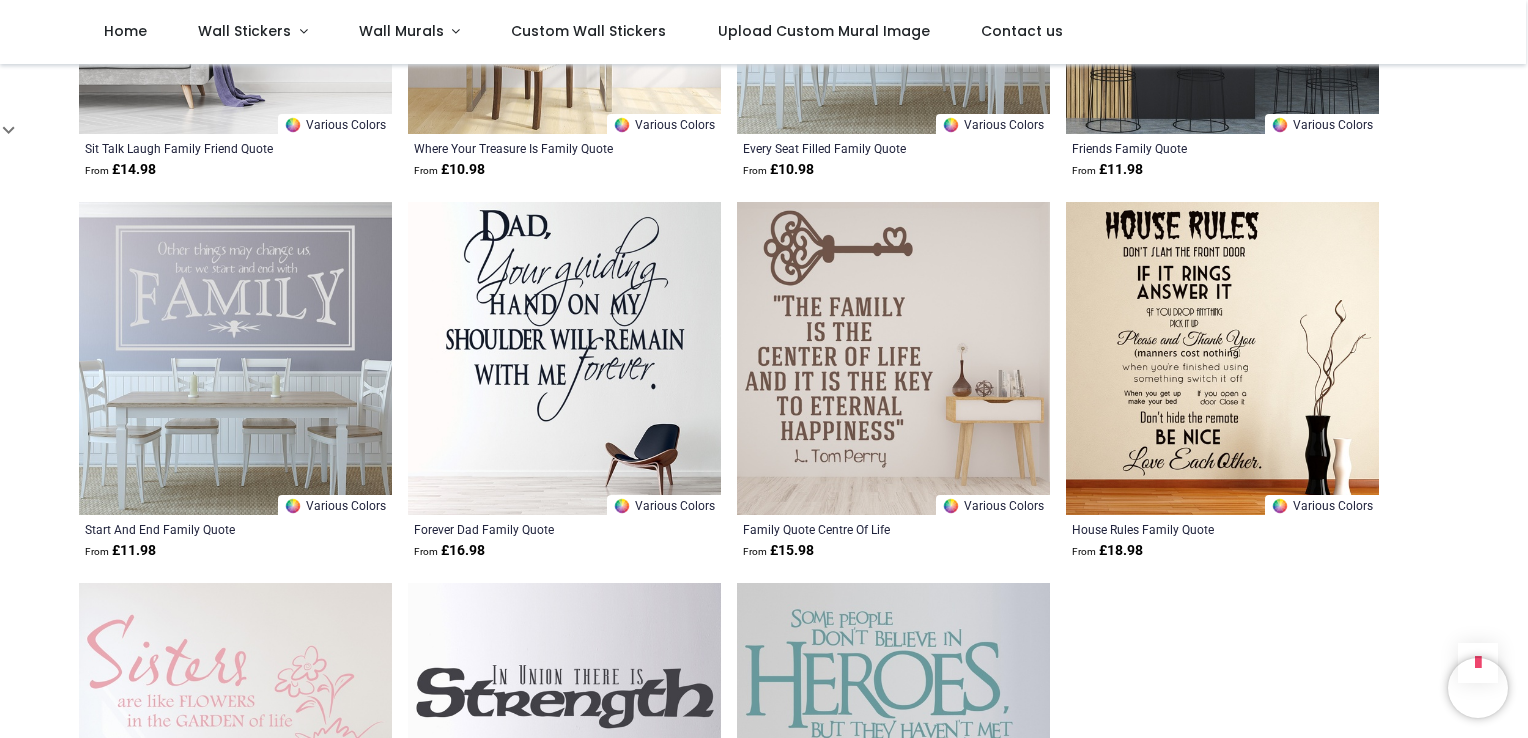 drag, startPoint x: 1521, startPoint y: 628, endPoint x: 1528, endPoint y: 650, distance: 23.086792 